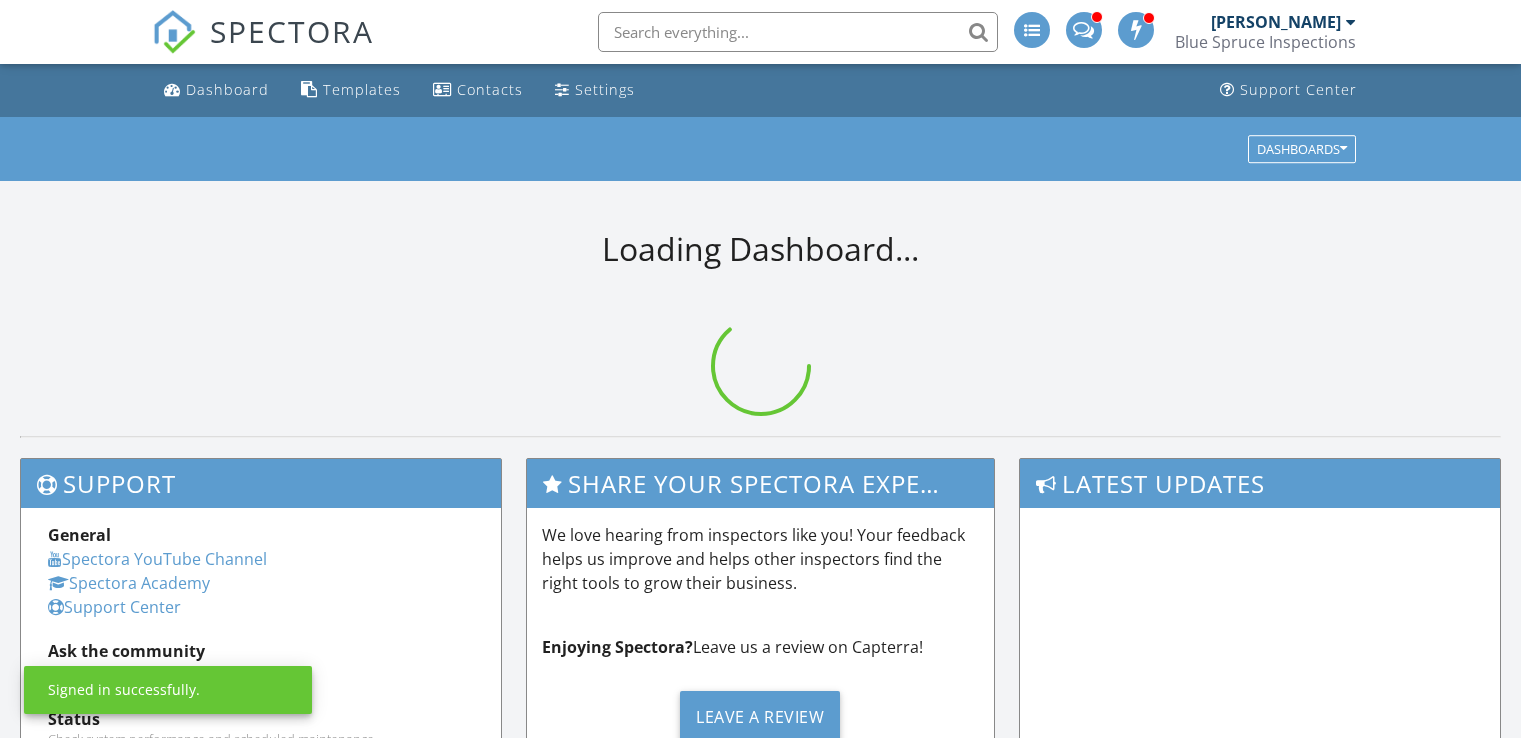 scroll, scrollTop: 0, scrollLeft: 0, axis: both 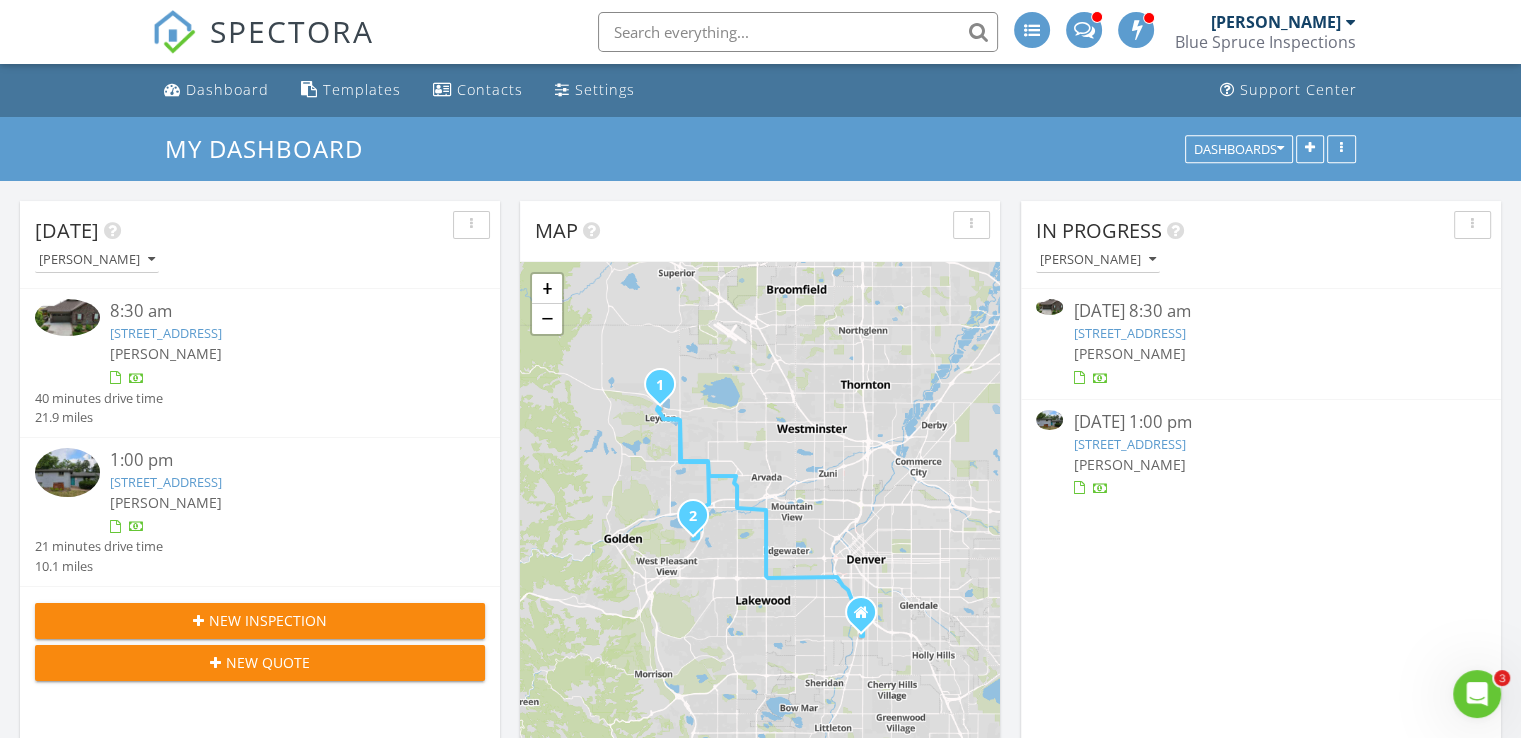 click on "16459 W 86th Pl B, Arvada, CO 80007" at bounding box center [166, 333] 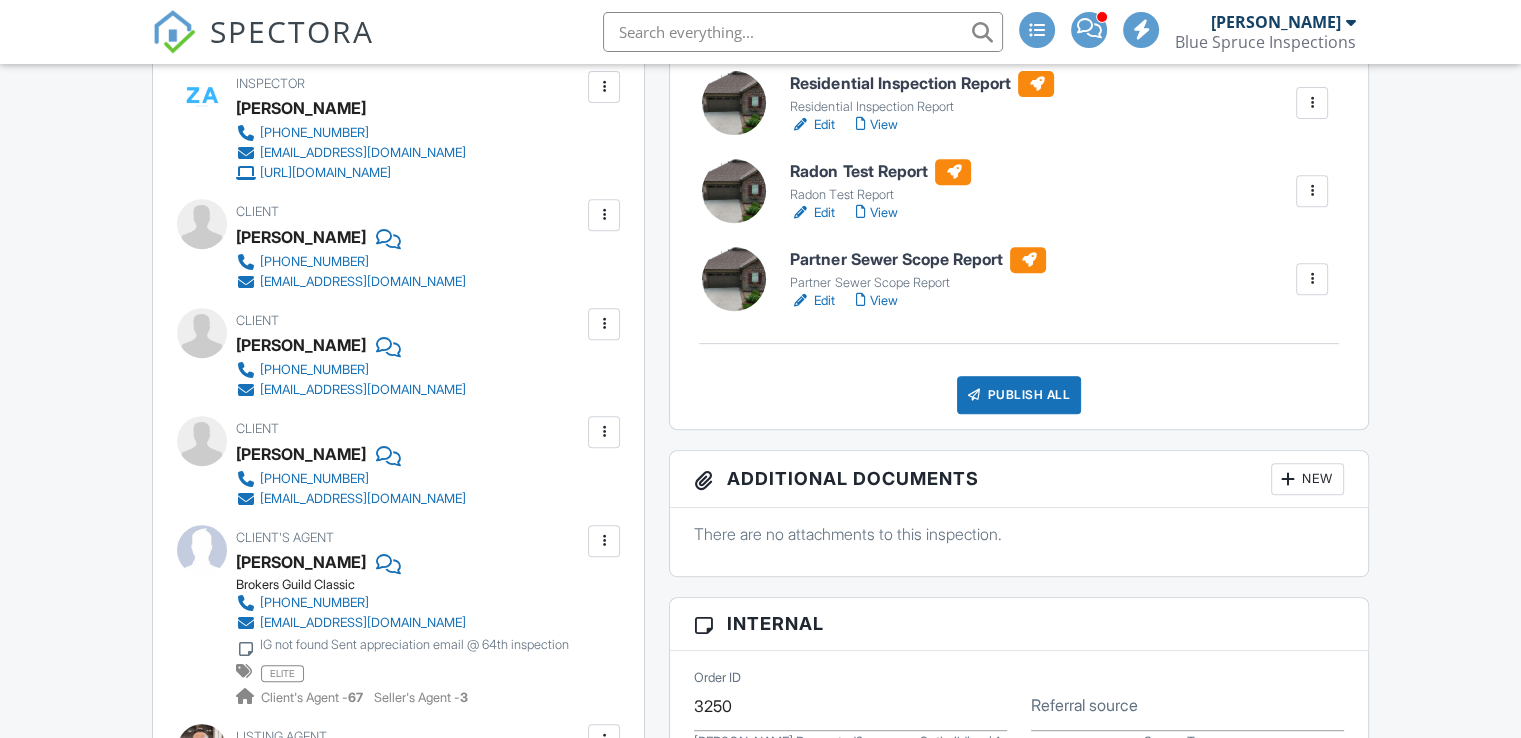 scroll, scrollTop: 1616, scrollLeft: 0, axis: vertical 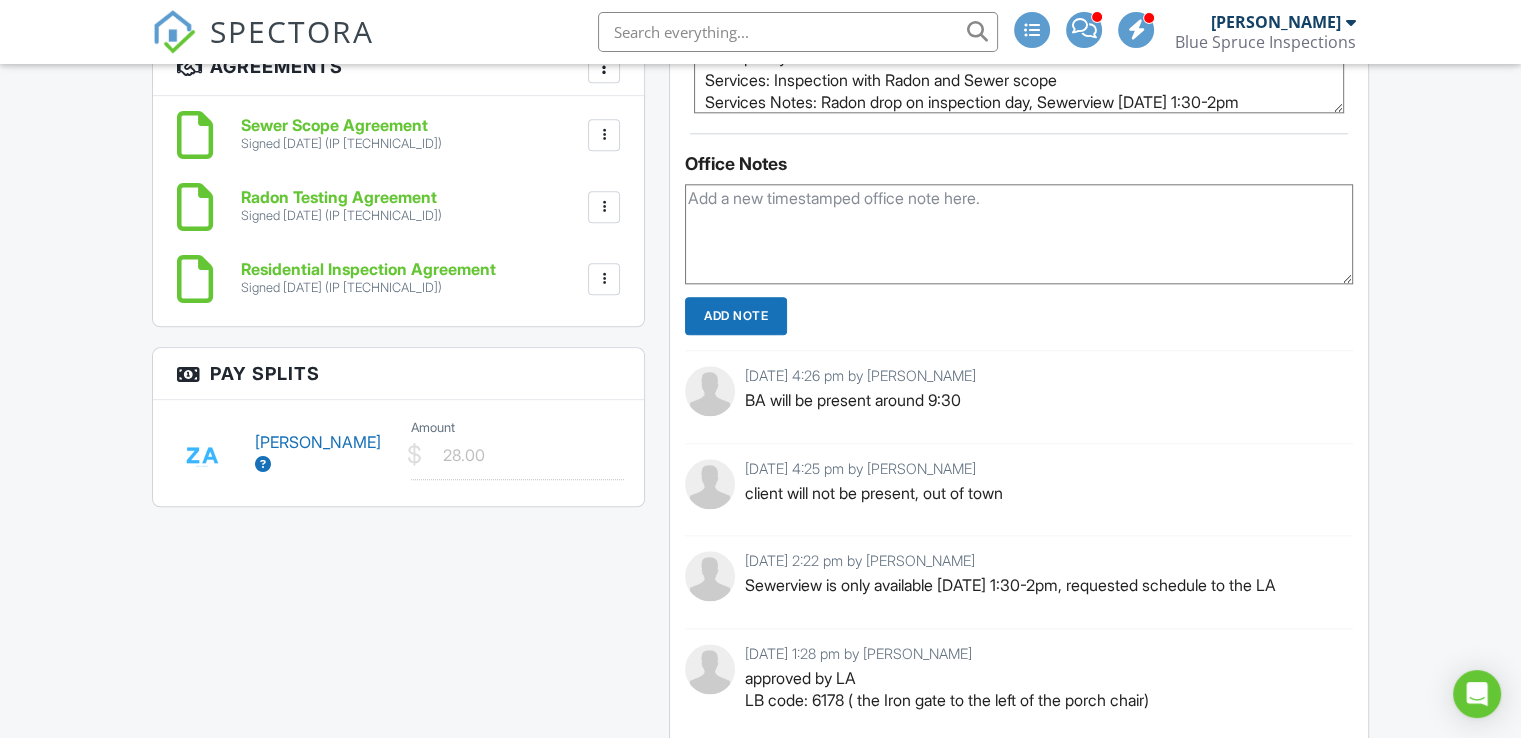 click at bounding box center [263, 464] 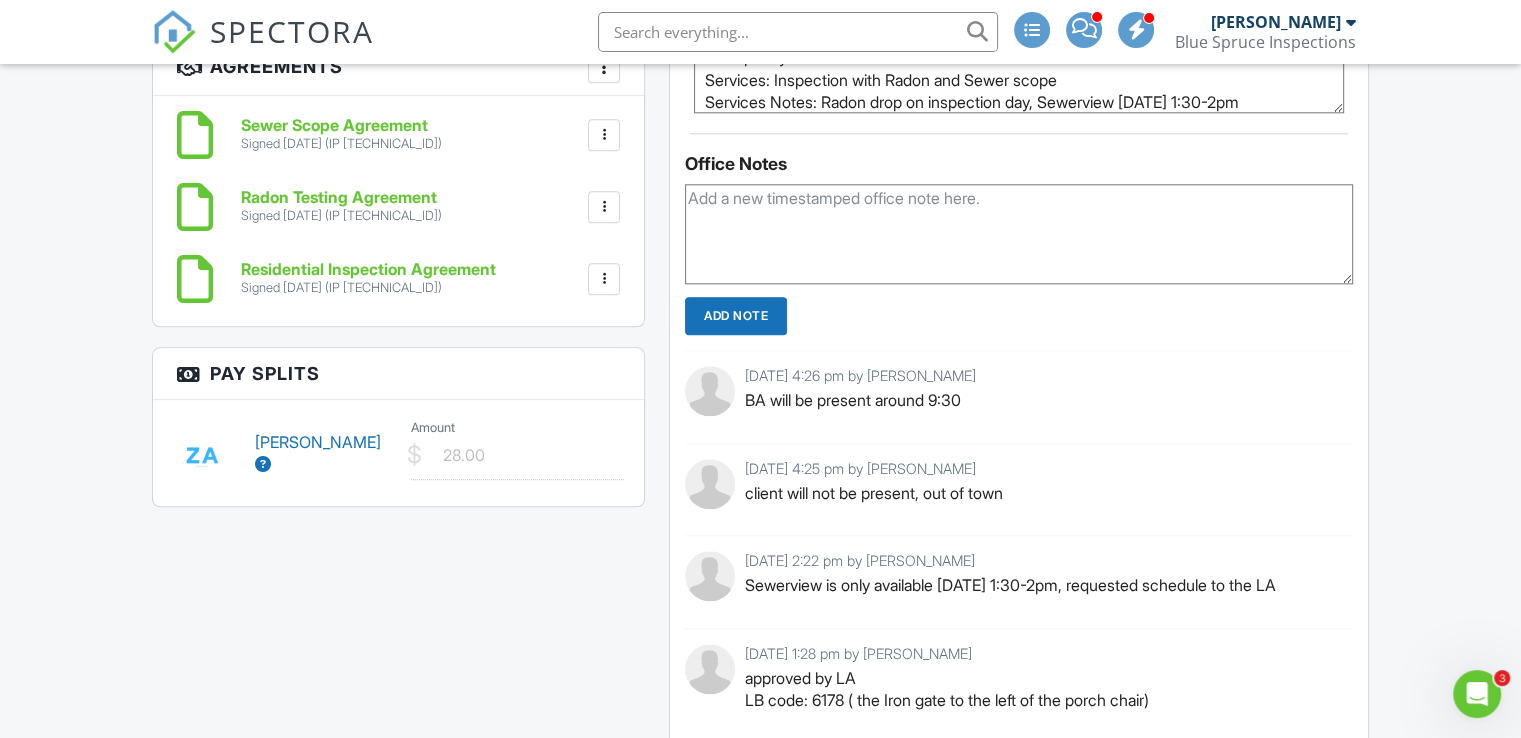 scroll, scrollTop: 0, scrollLeft: 0, axis: both 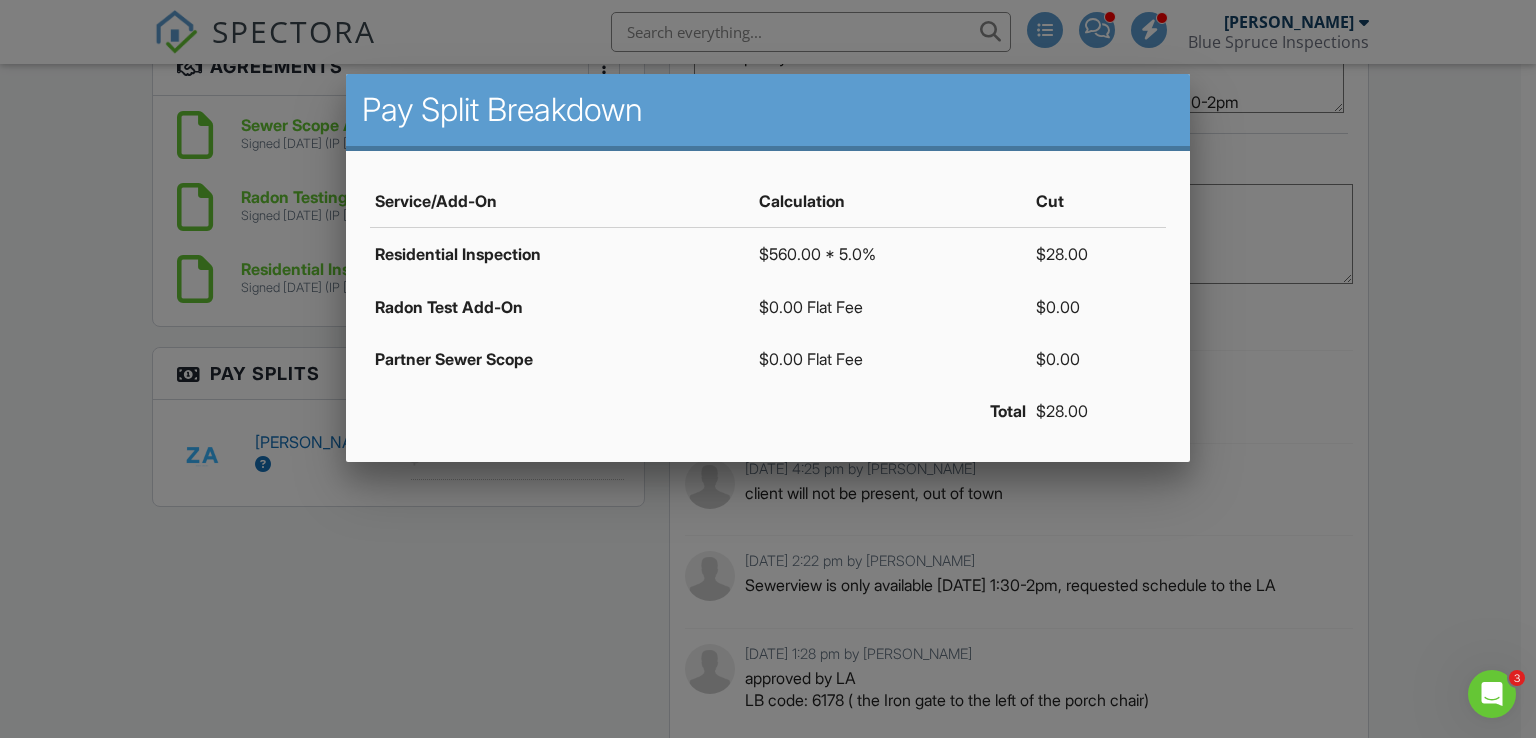 click at bounding box center (768, 361) 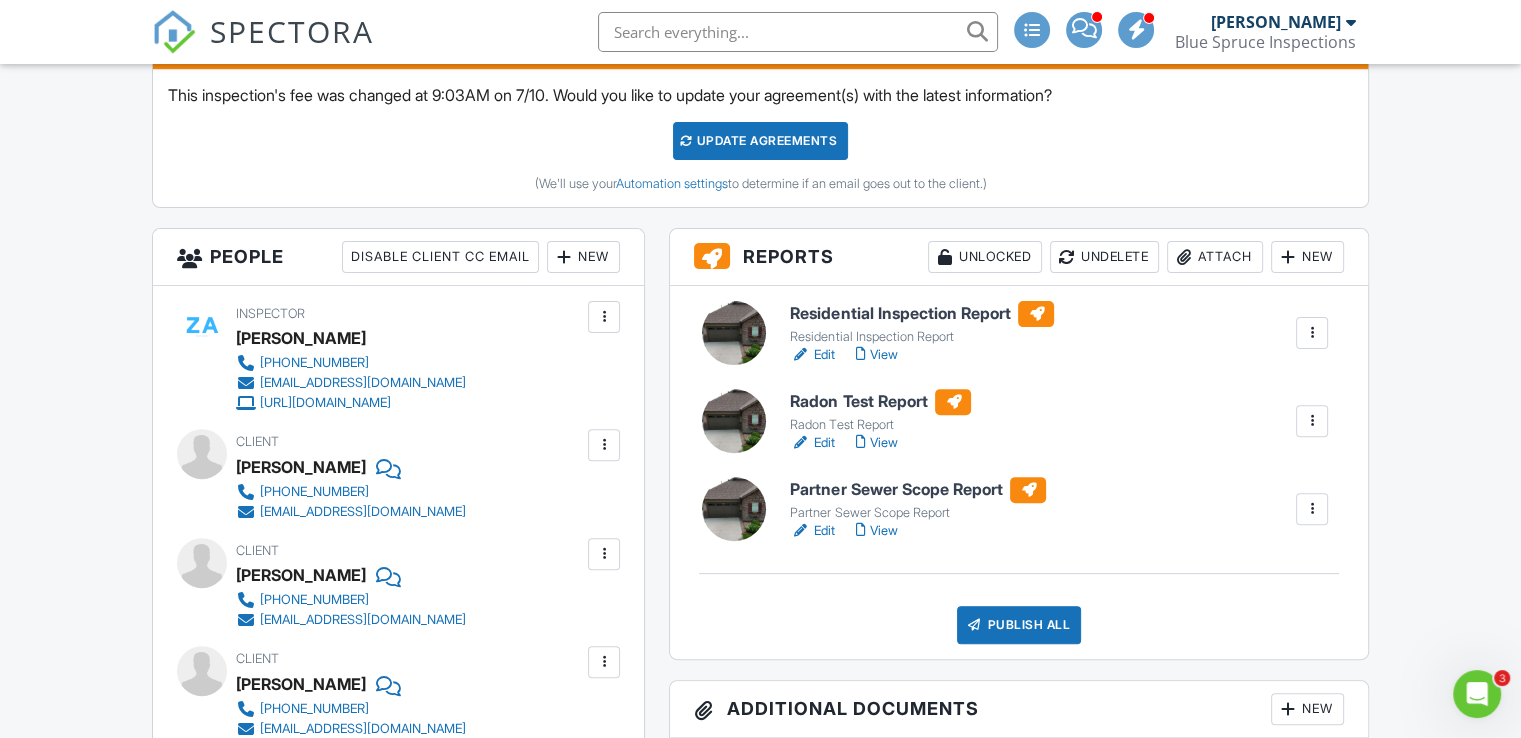 scroll, scrollTop: 581, scrollLeft: 0, axis: vertical 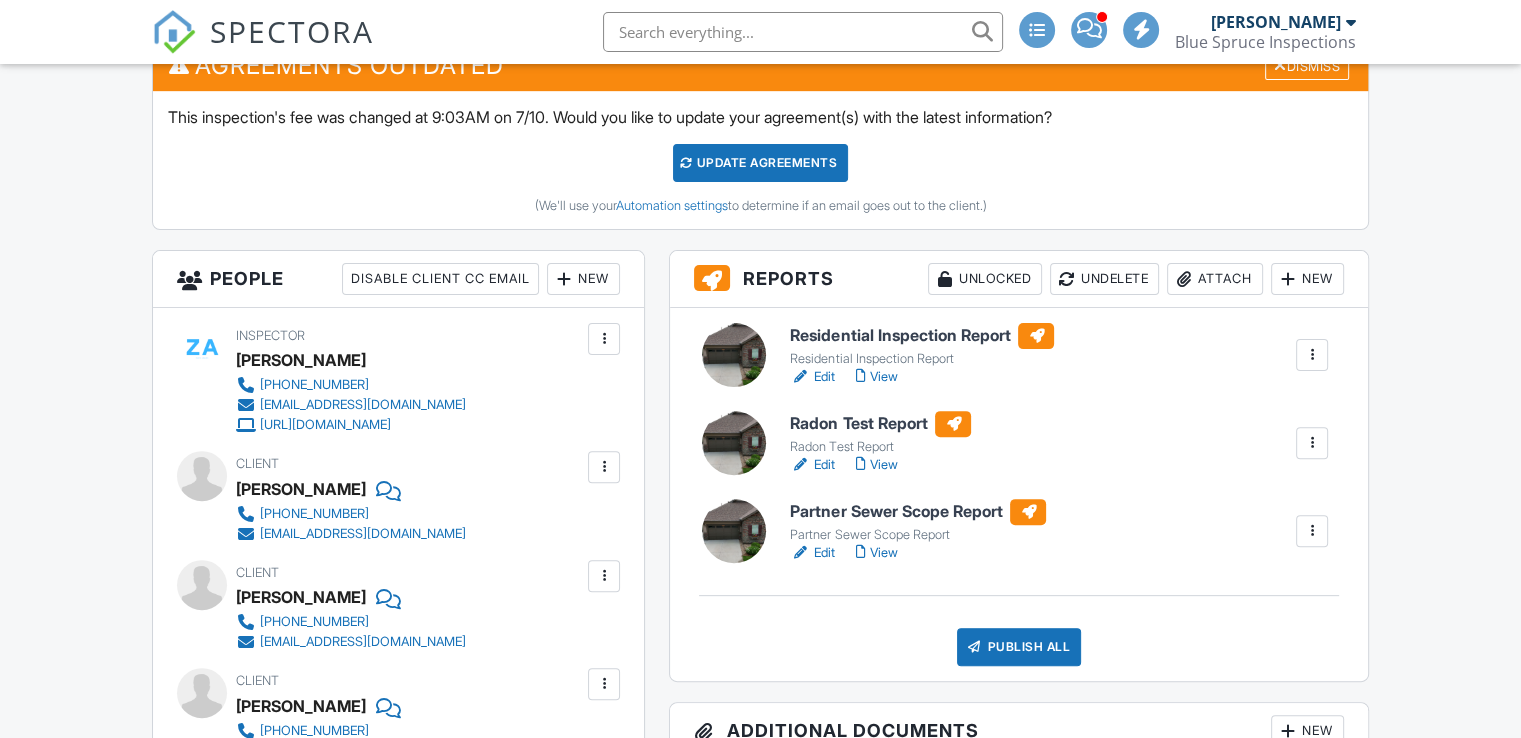click on "View" at bounding box center (876, 377) 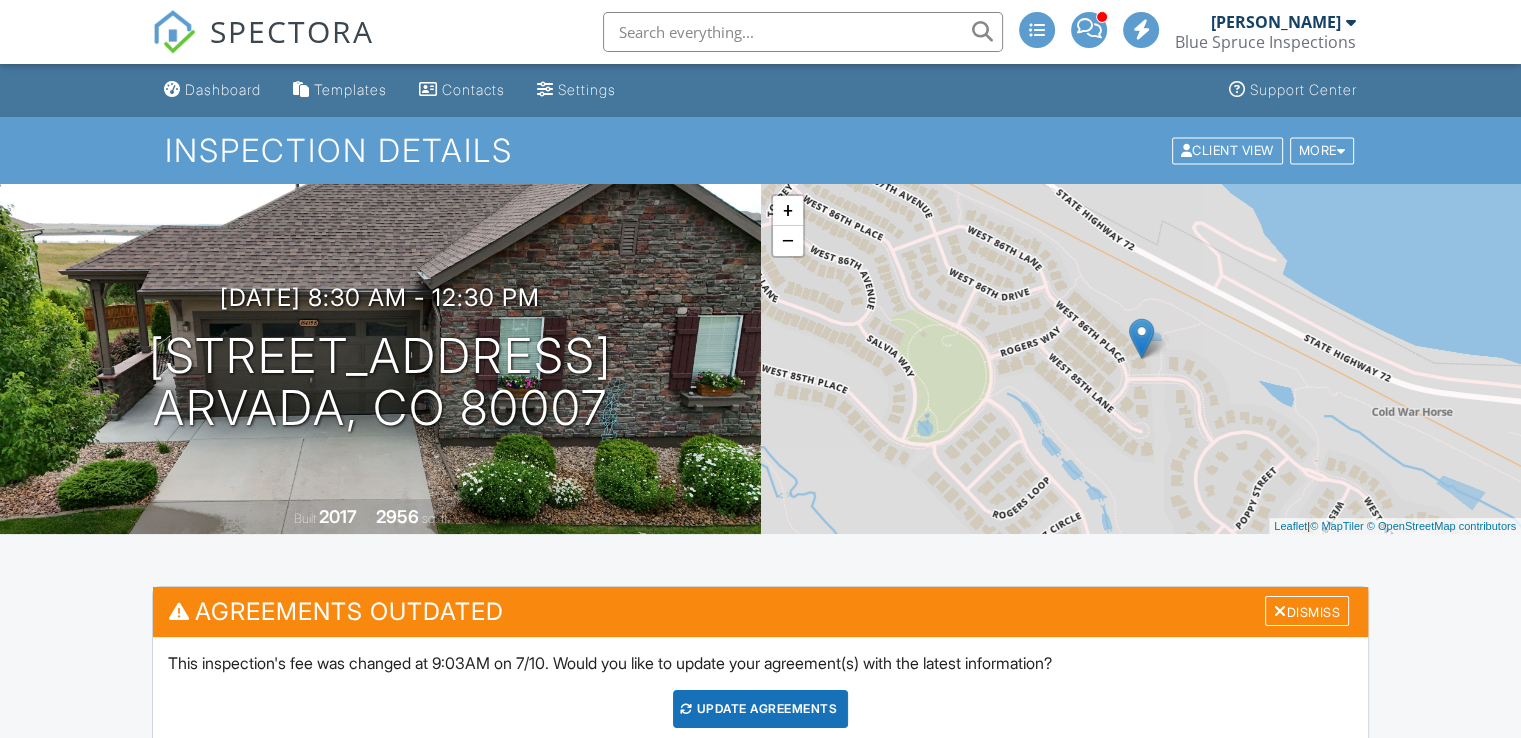 scroll, scrollTop: 551, scrollLeft: 0, axis: vertical 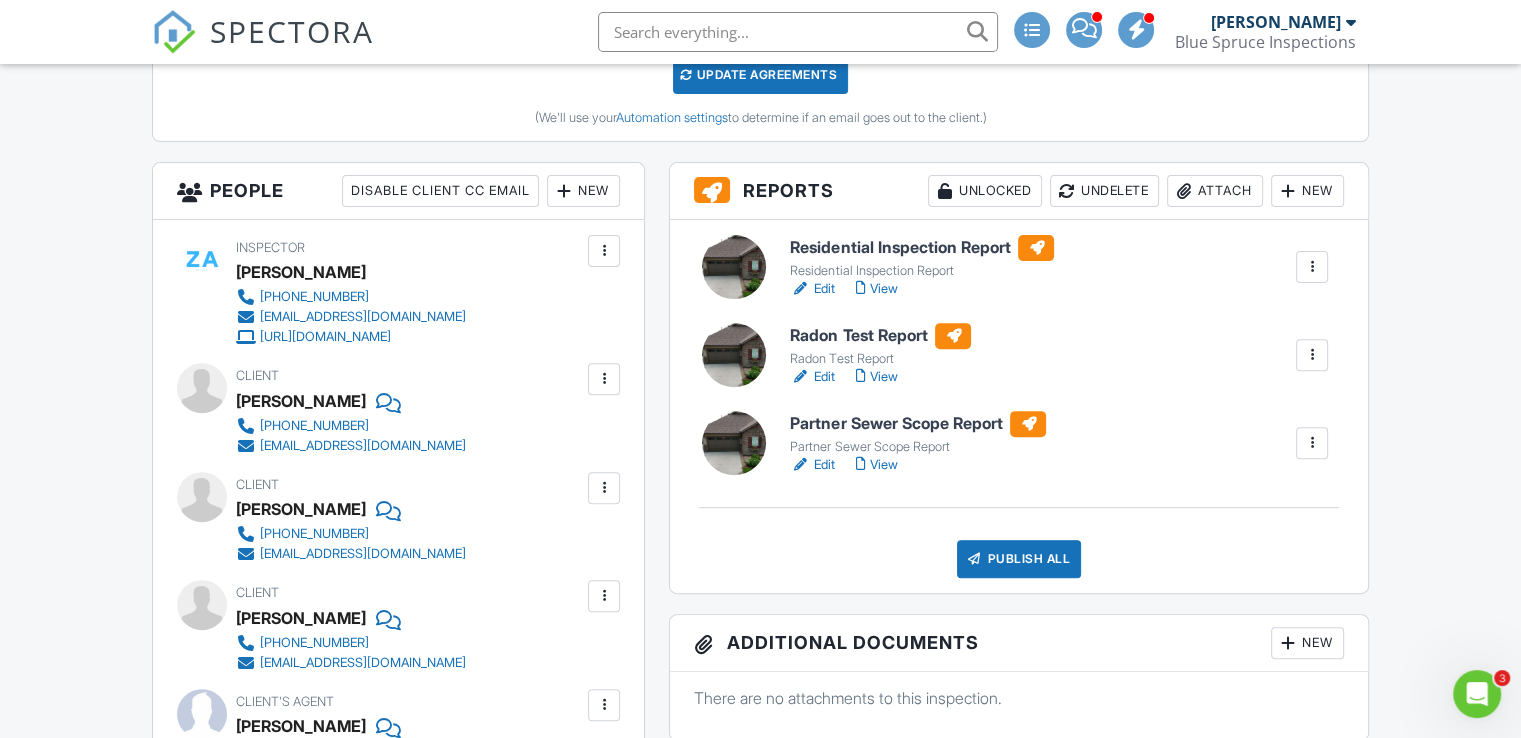 click on "Publish All" at bounding box center (1019, 559) 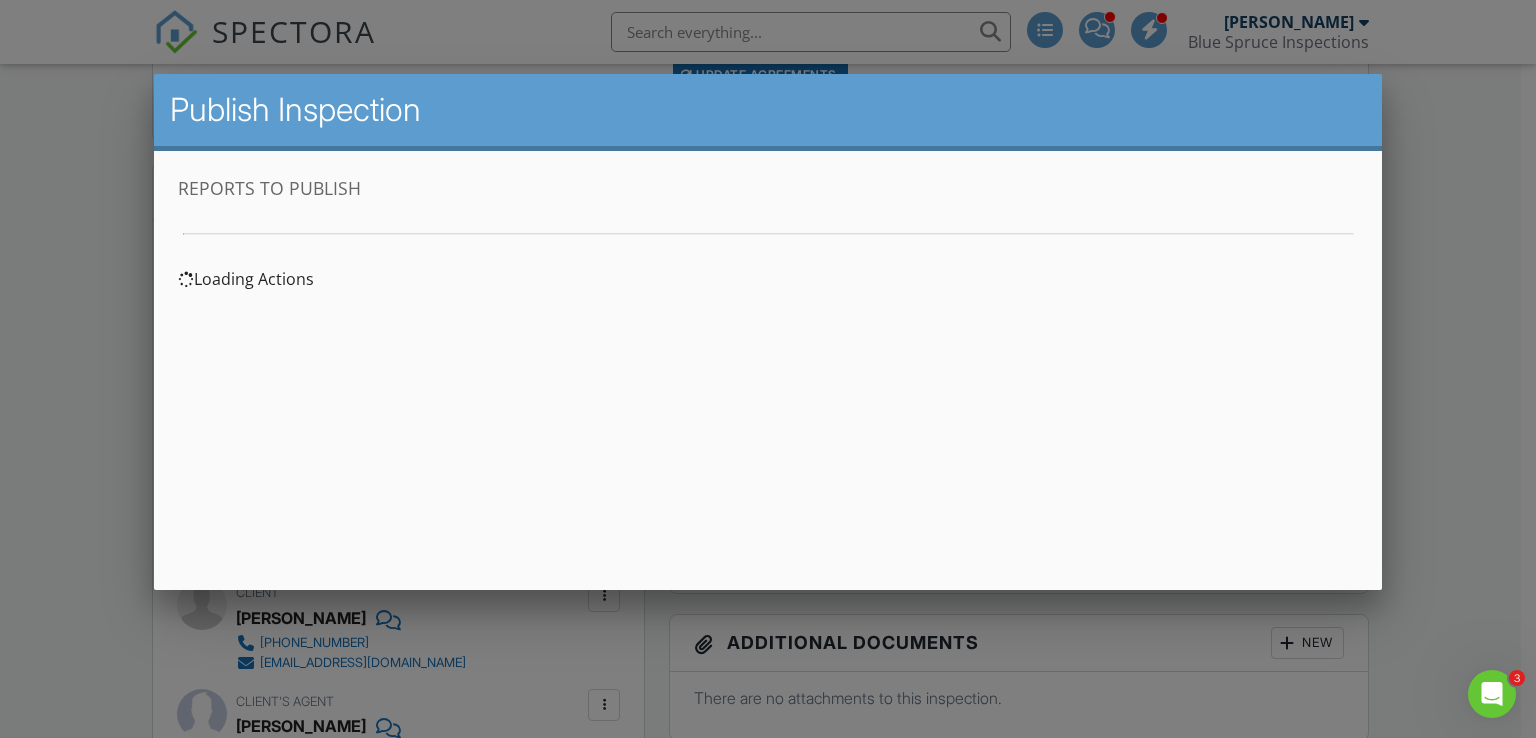 scroll, scrollTop: 0, scrollLeft: 0, axis: both 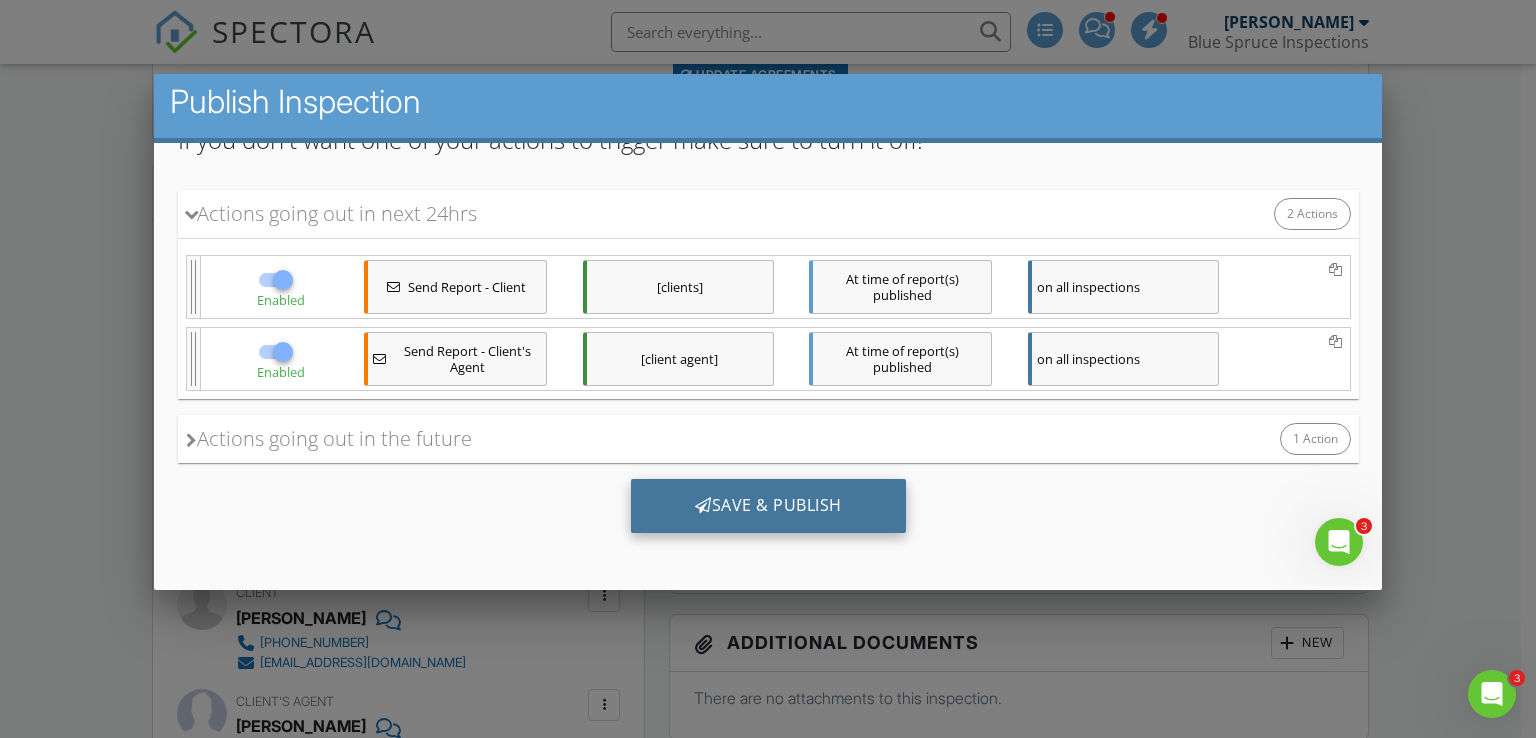 click on "Save & Publish" at bounding box center (767, 505) 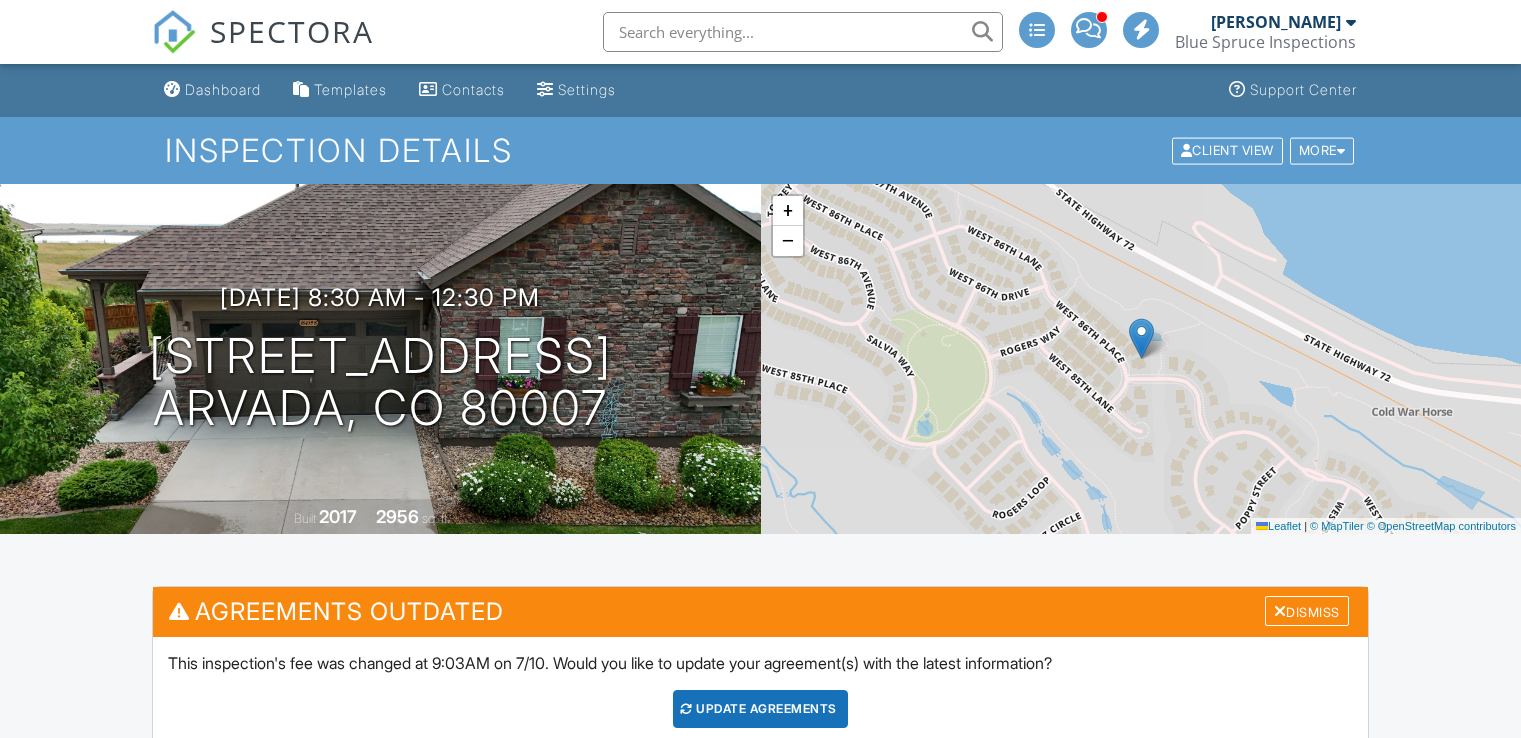 scroll, scrollTop: 0, scrollLeft: 0, axis: both 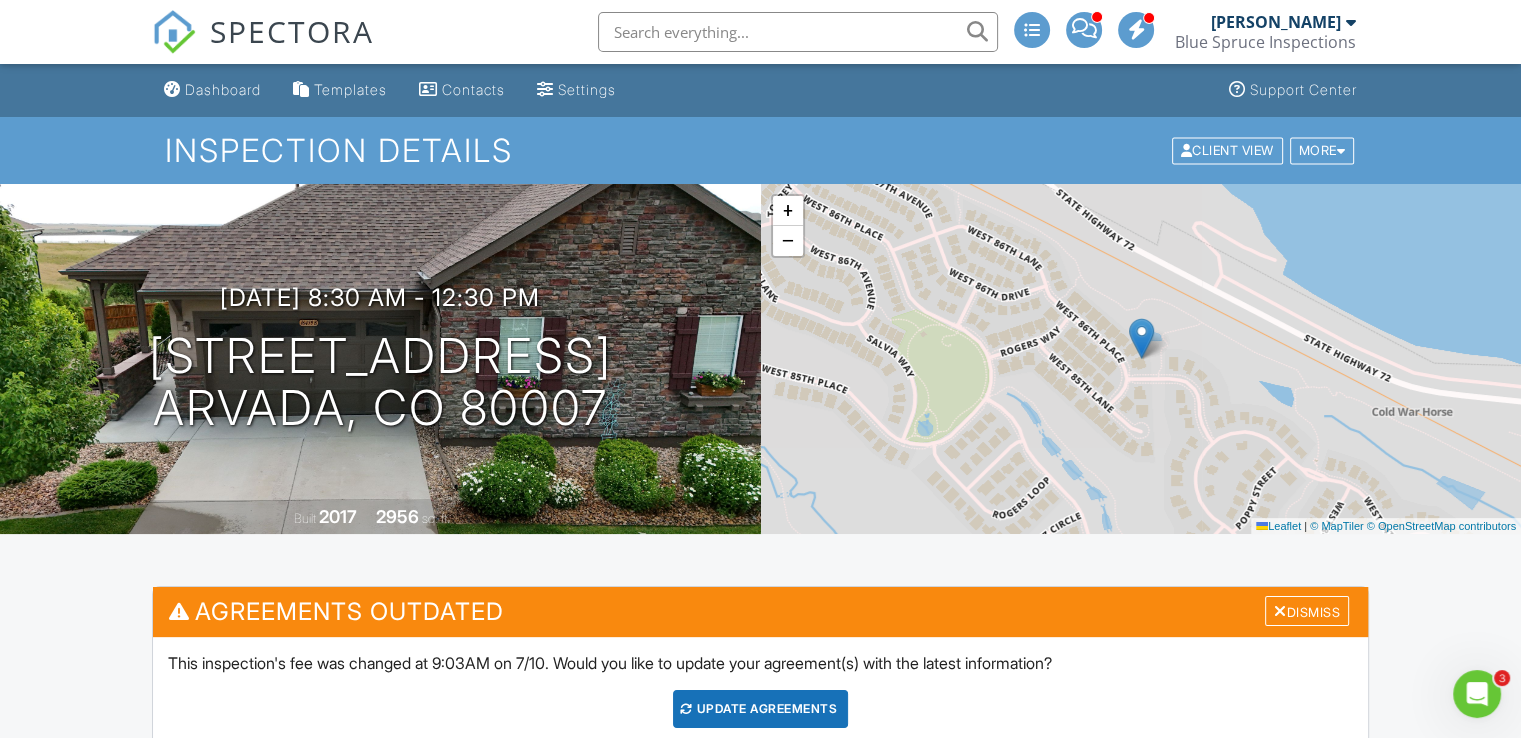 click at bounding box center (1083, 28) 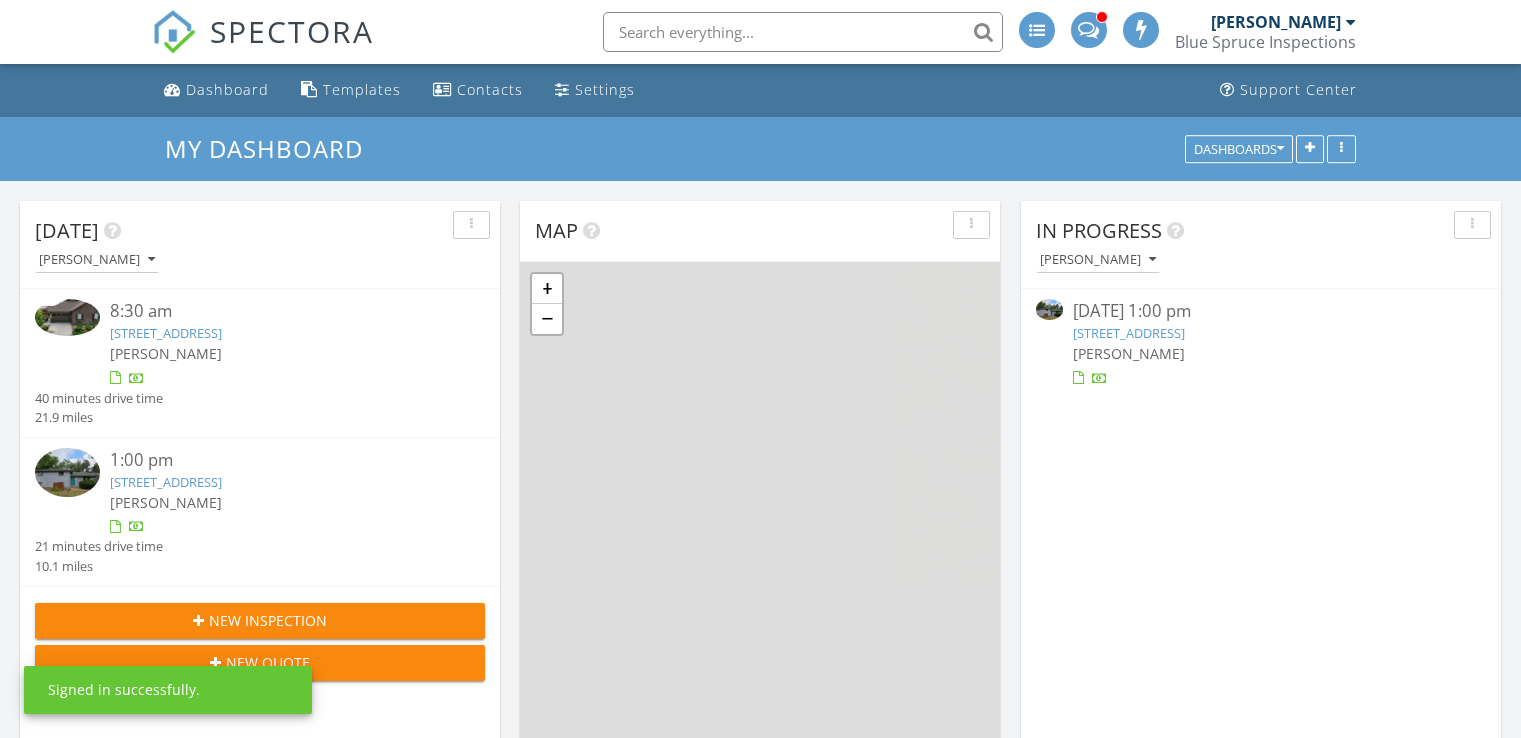scroll, scrollTop: 120, scrollLeft: 0, axis: vertical 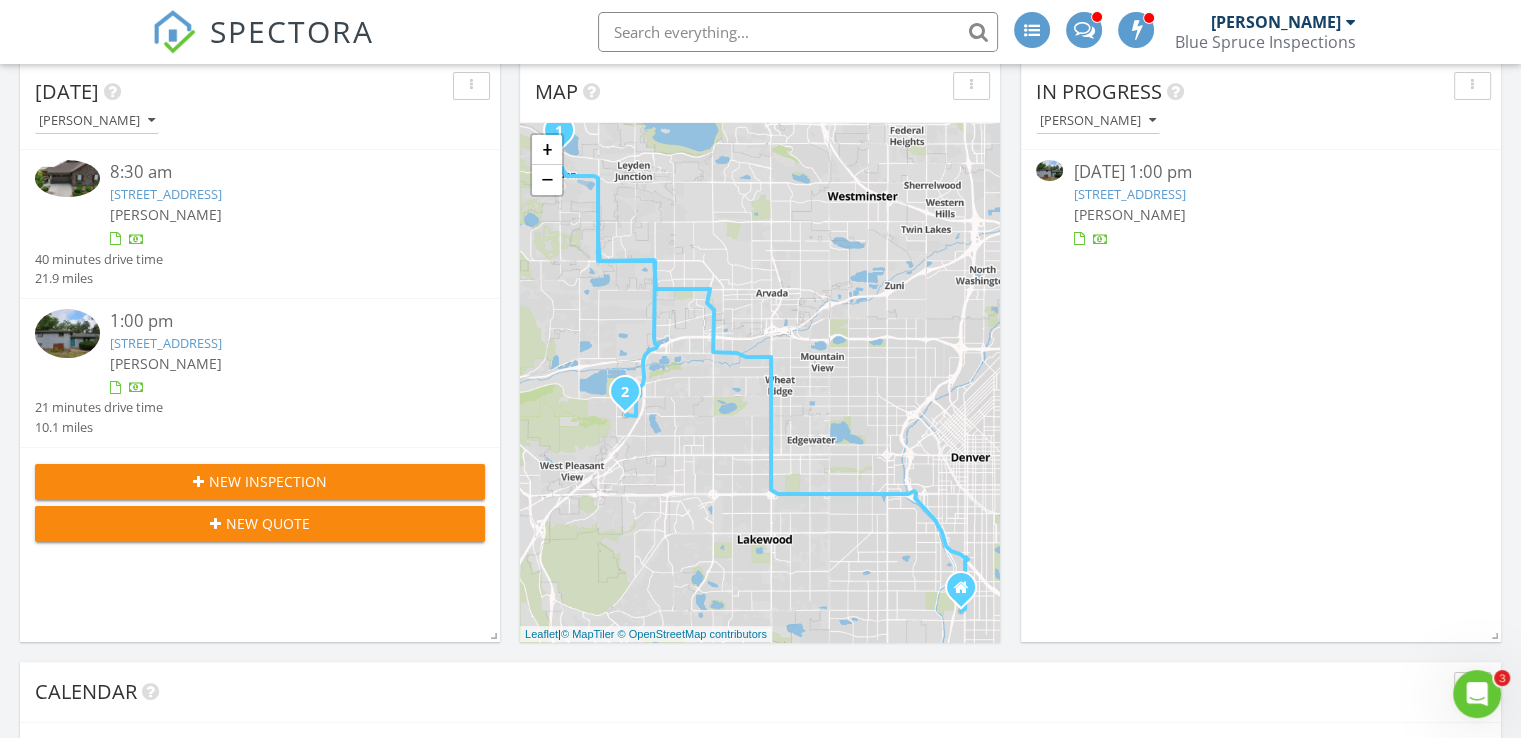 click on "[STREET_ADDRESS]" at bounding box center (166, 343) 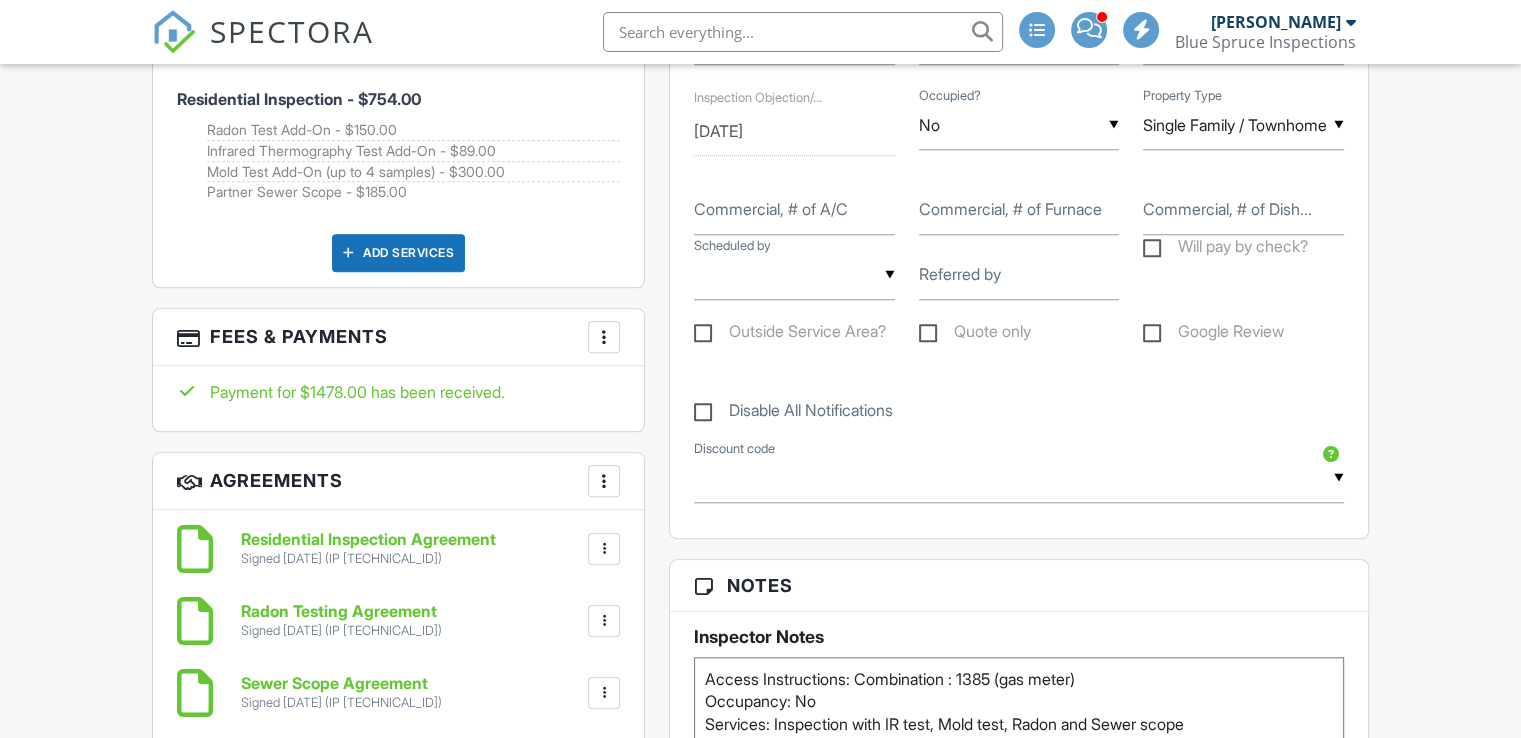 scroll, scrollTop: 2259, scrollLeft: 0, axis: vertical 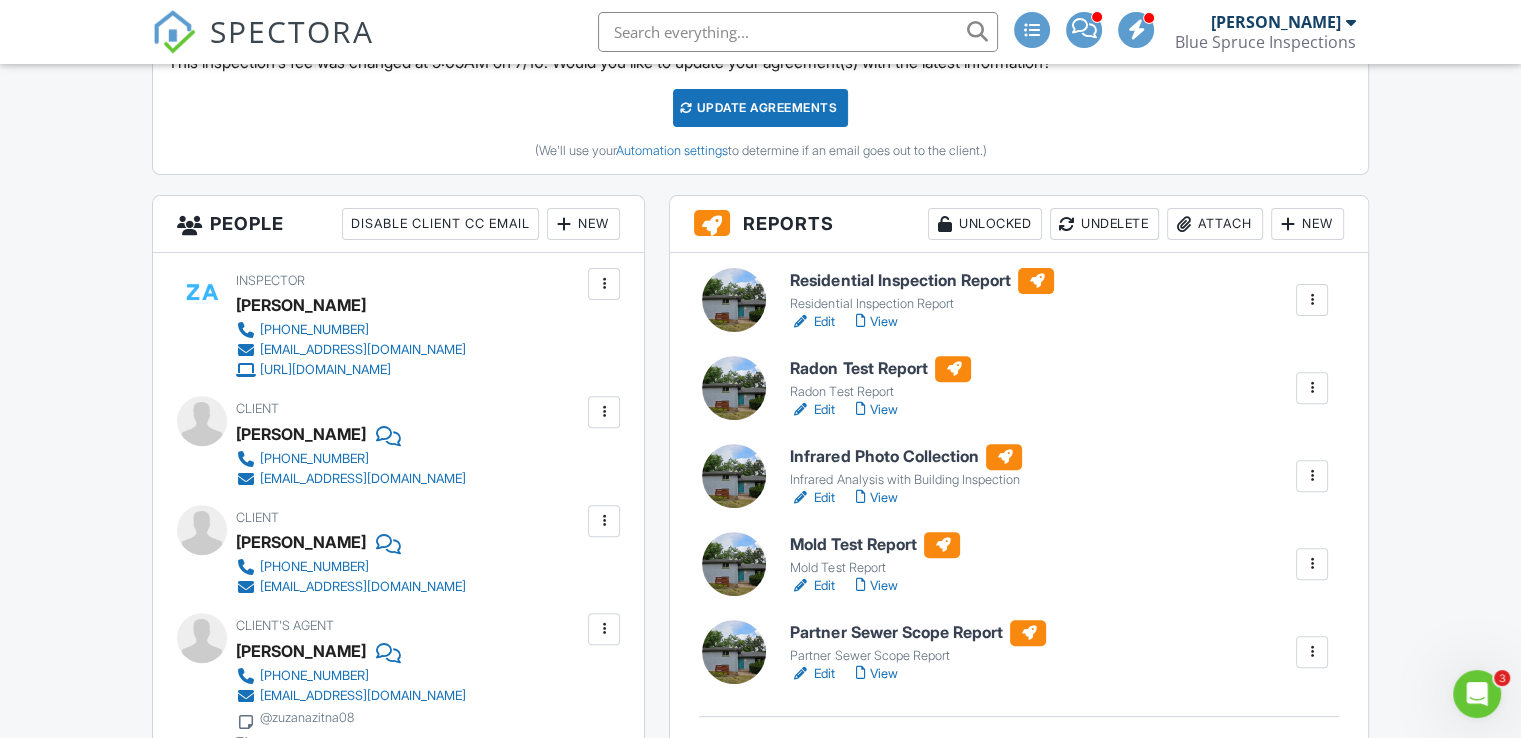 click on "View" at bounding box center [876, 410] 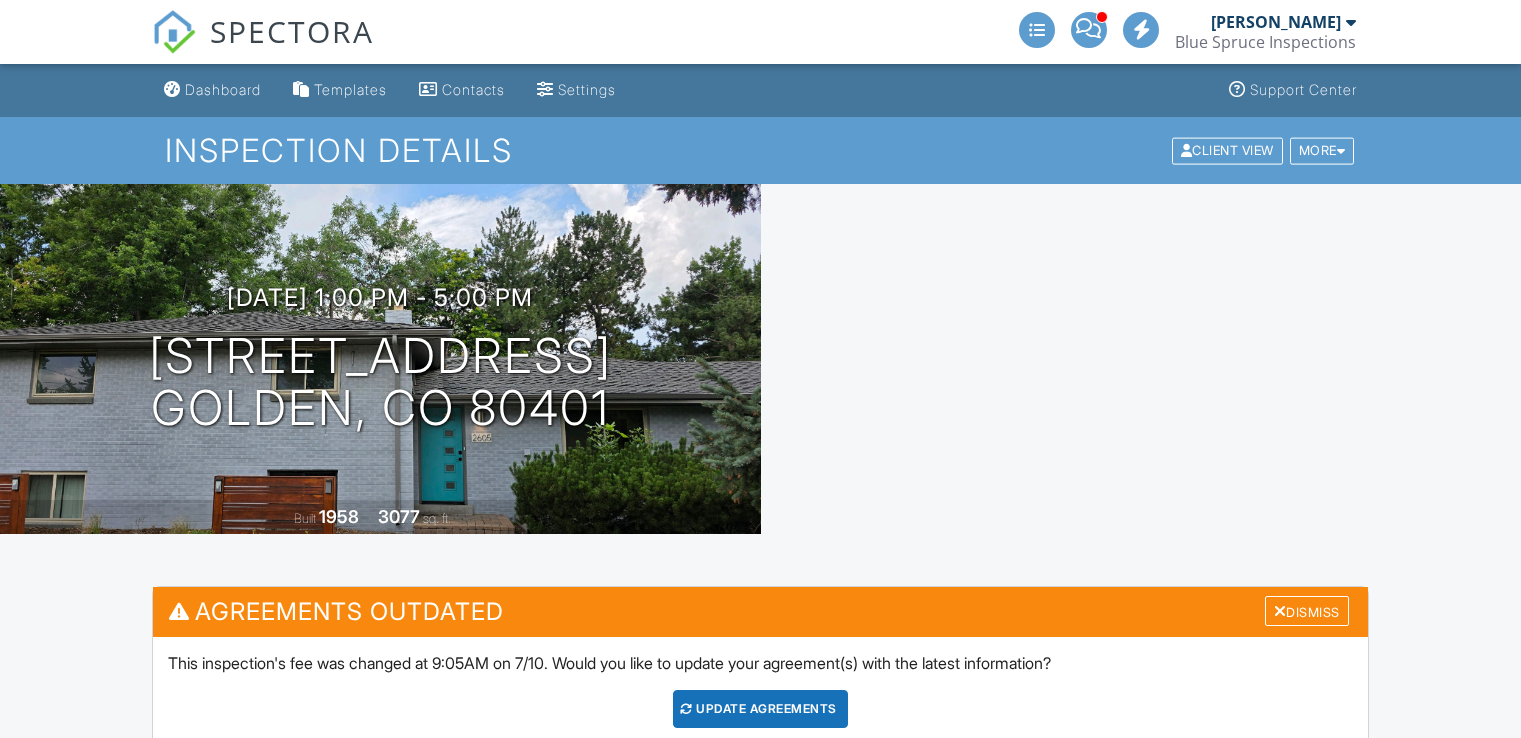 click on "View" at bounding box center [876, 1099] 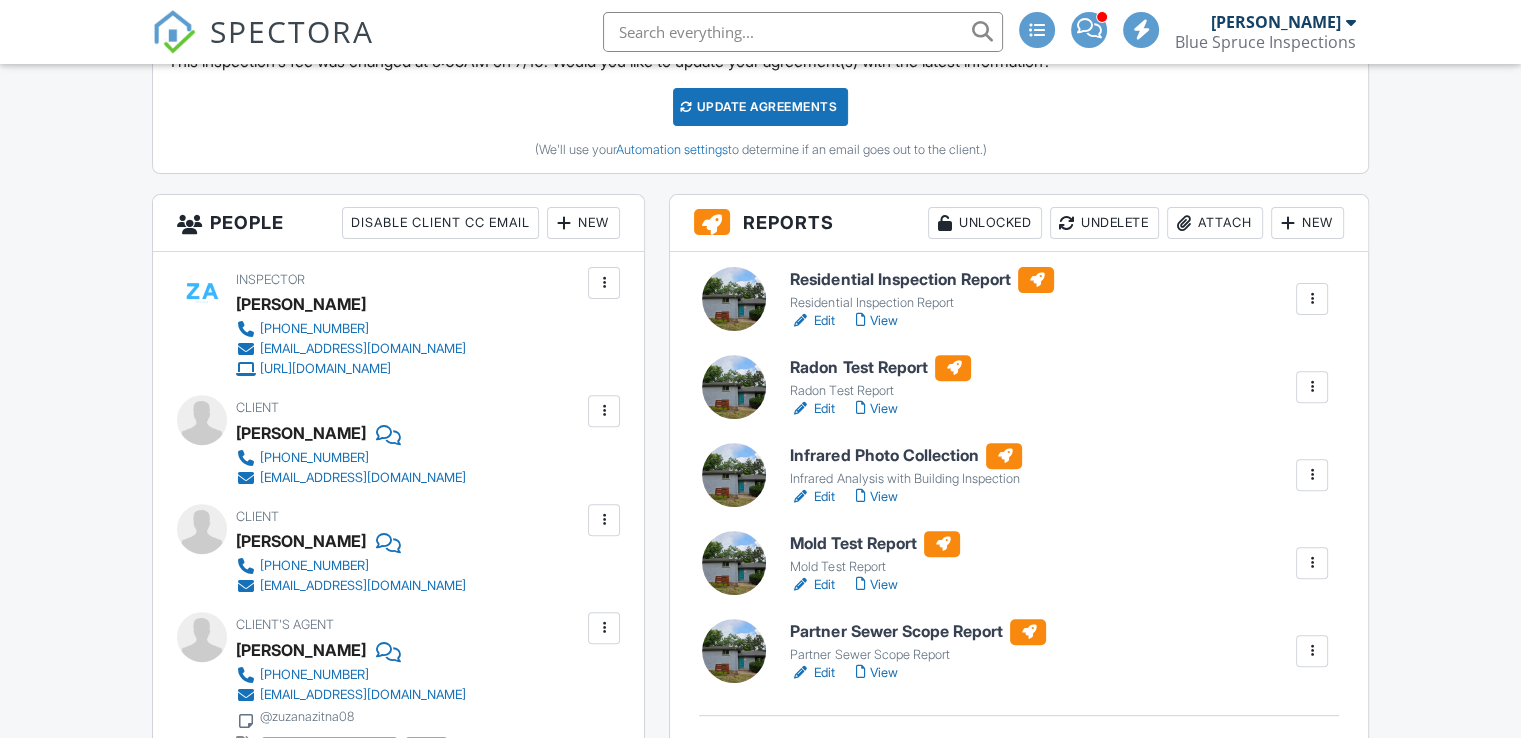 scroll, scrollTop: 602, scrollLeft: 0, axis: vertical 